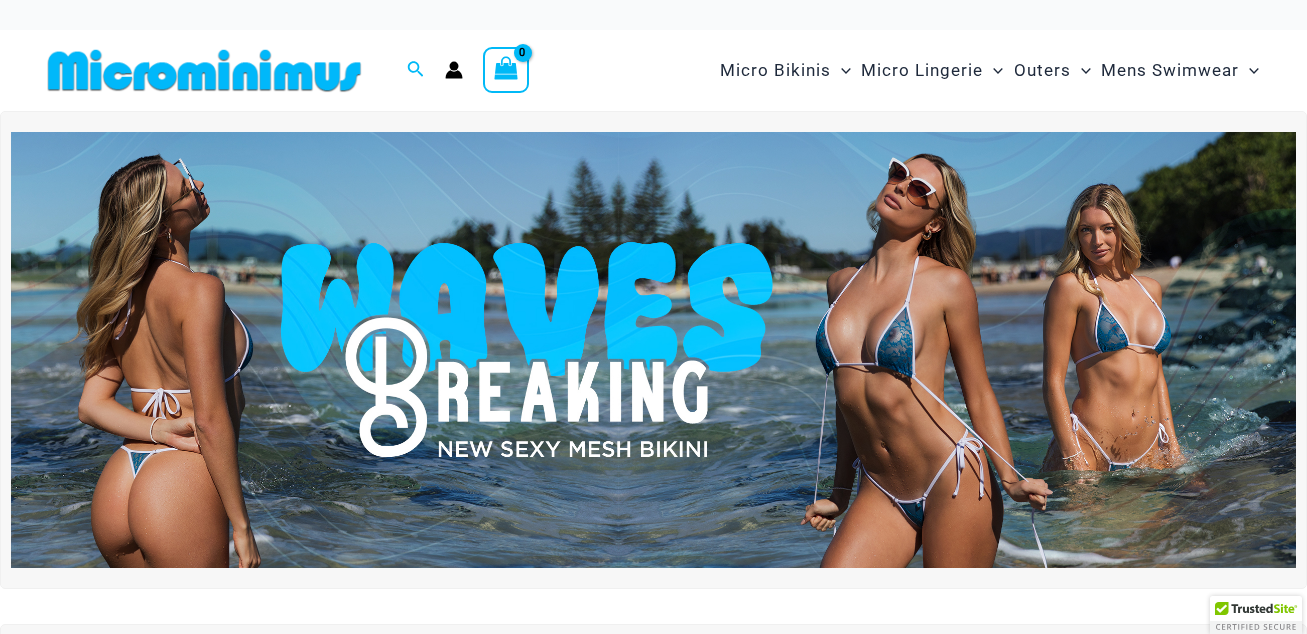 scroll, scrollTop: 0, scrollLeft: 0, axis: both 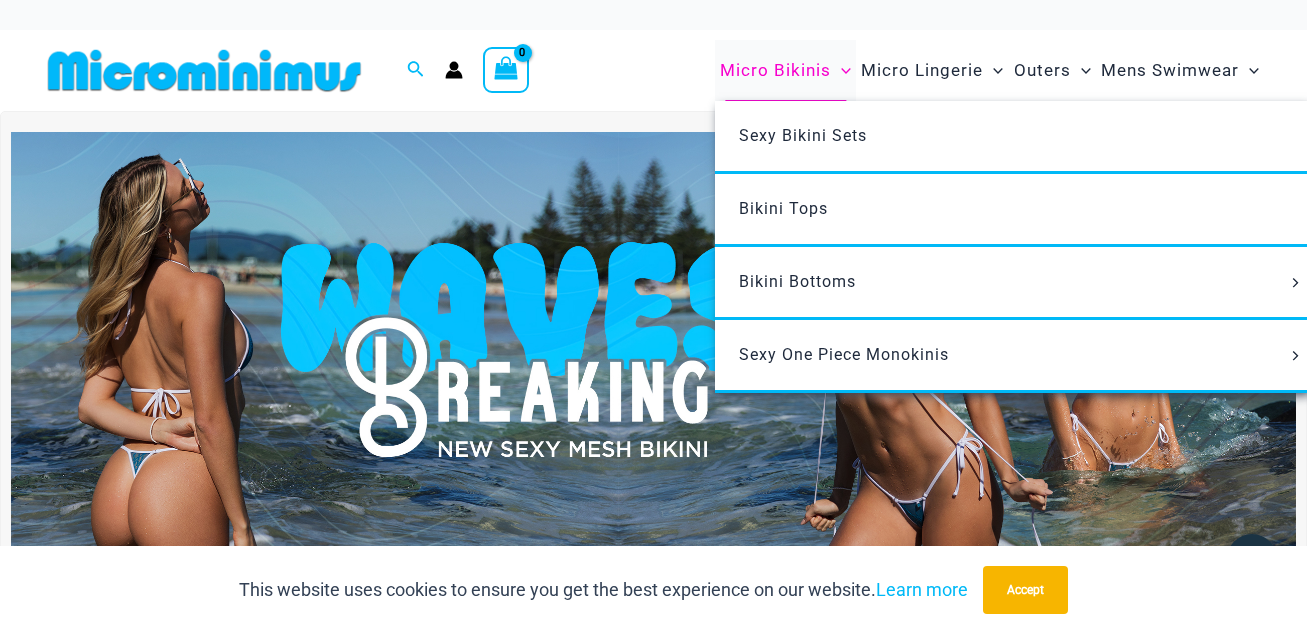 click on "Micro Bikinis" at bounding box center [775, 70] 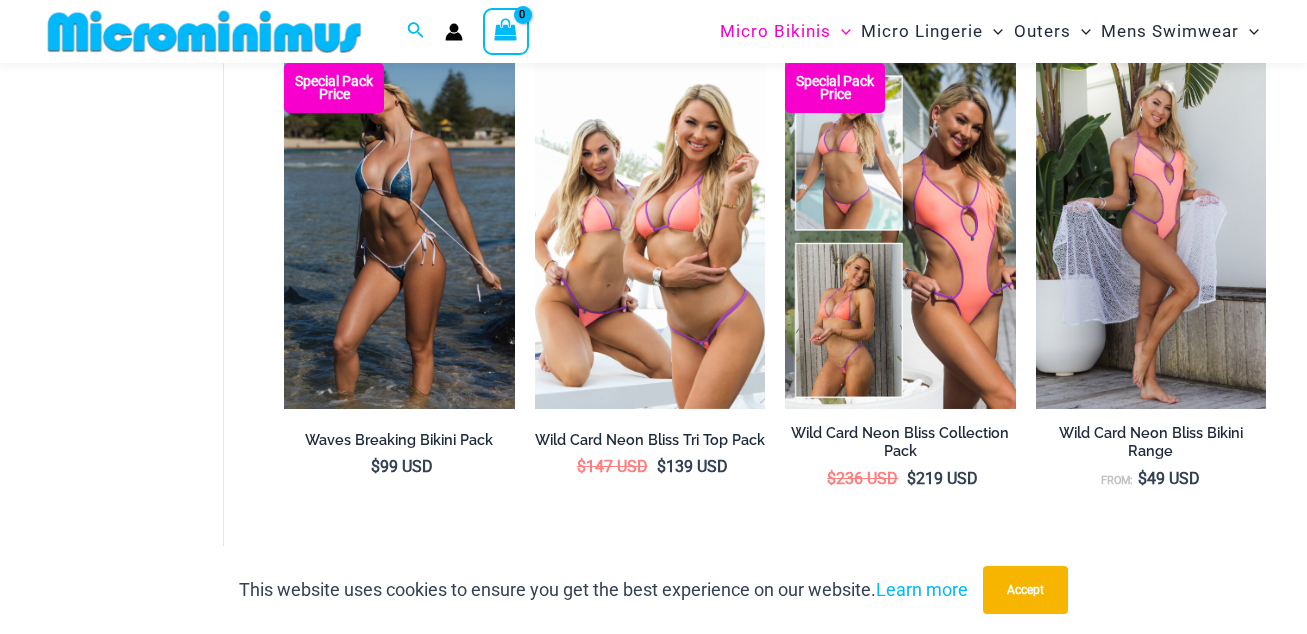 scroll, scrollTop: 668, scrollLeft: 0, axis: vertical 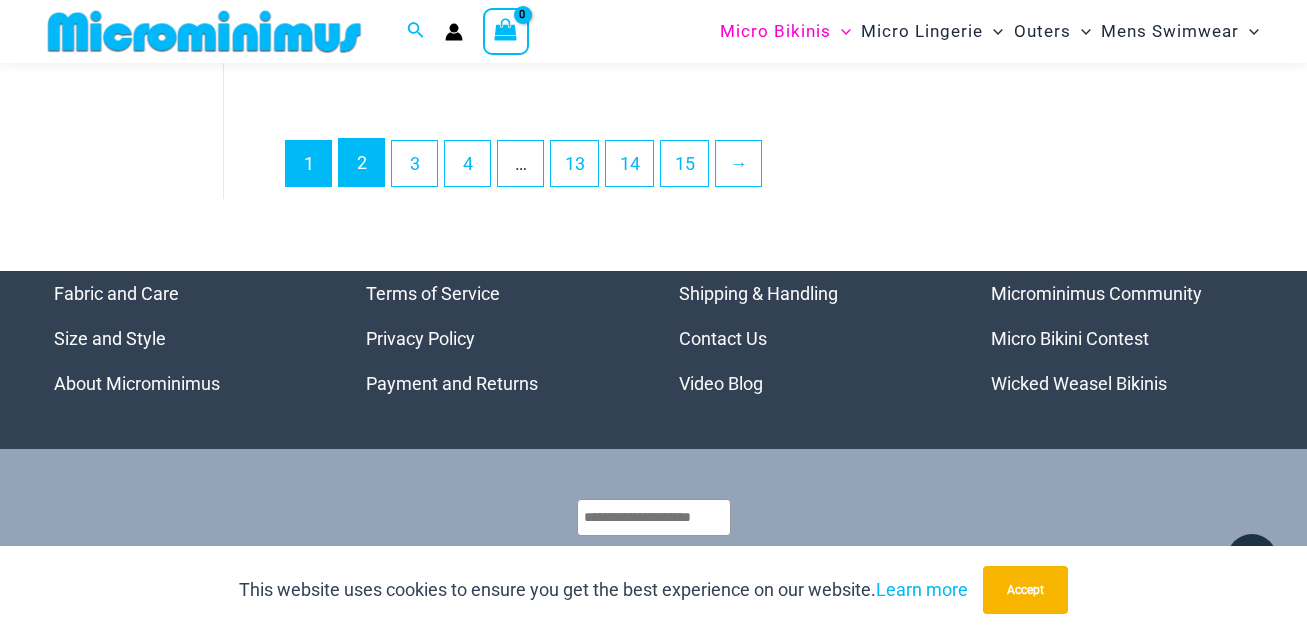 click on "2" at bounding box center (361, 162) 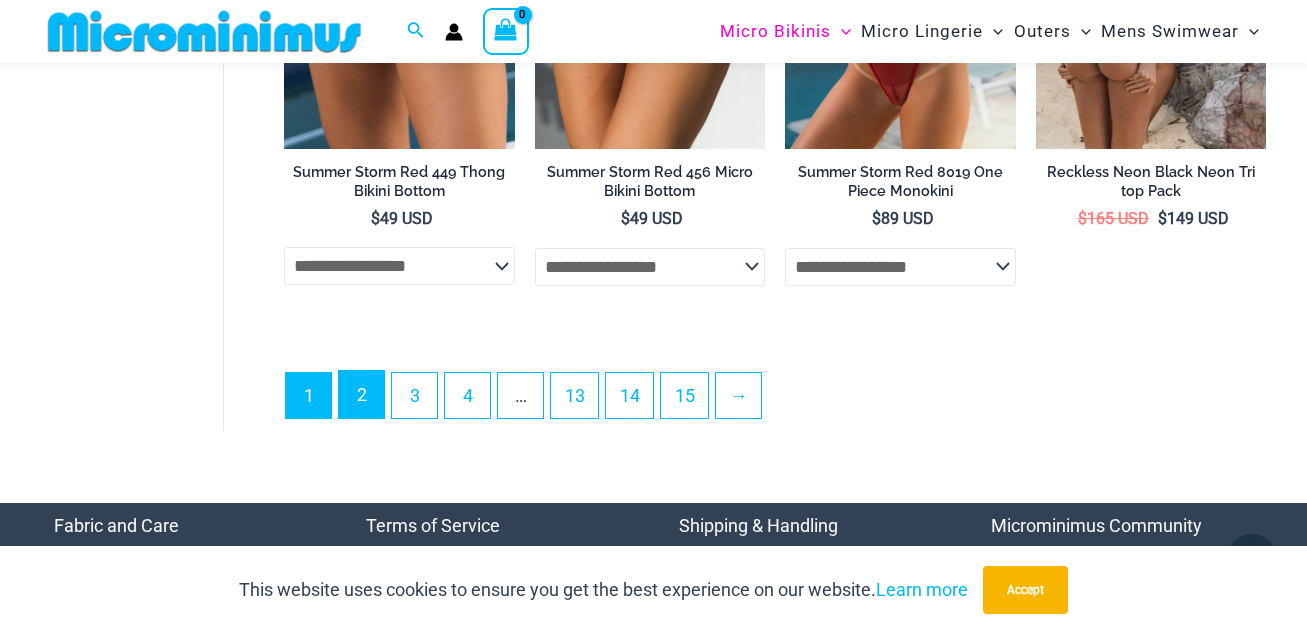 scroll, scrollTop: 4786, scrollLeft: 0, axis: vertical 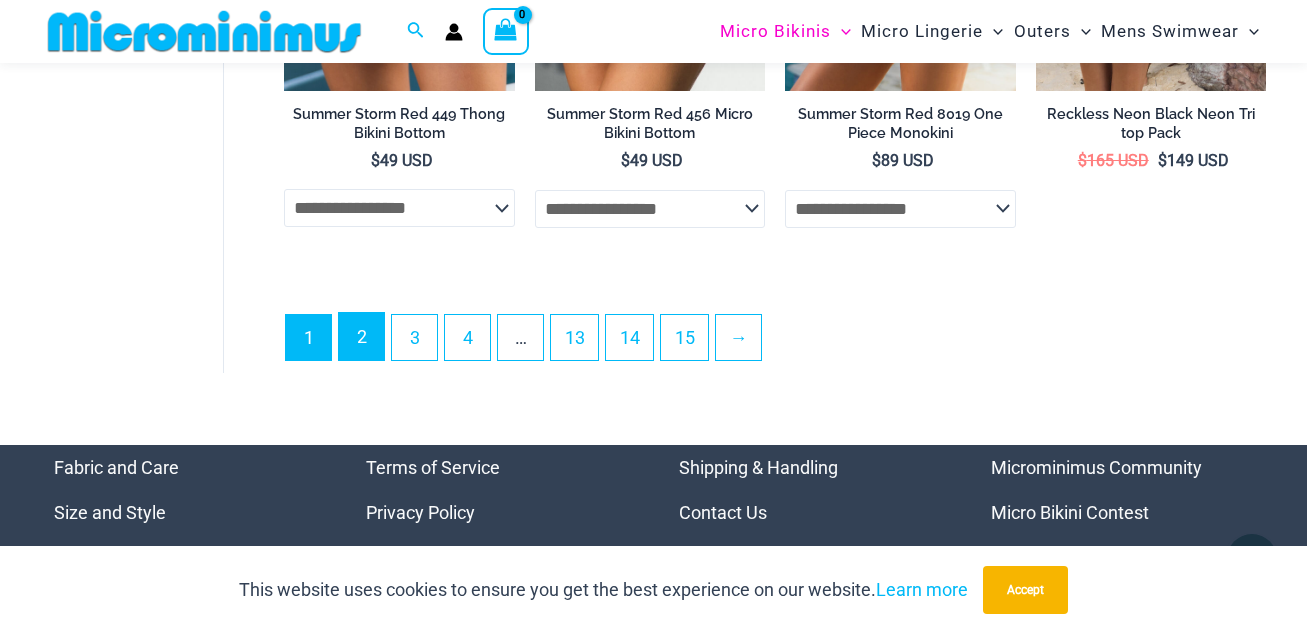 click on "2" at bounding box center [361, 336] 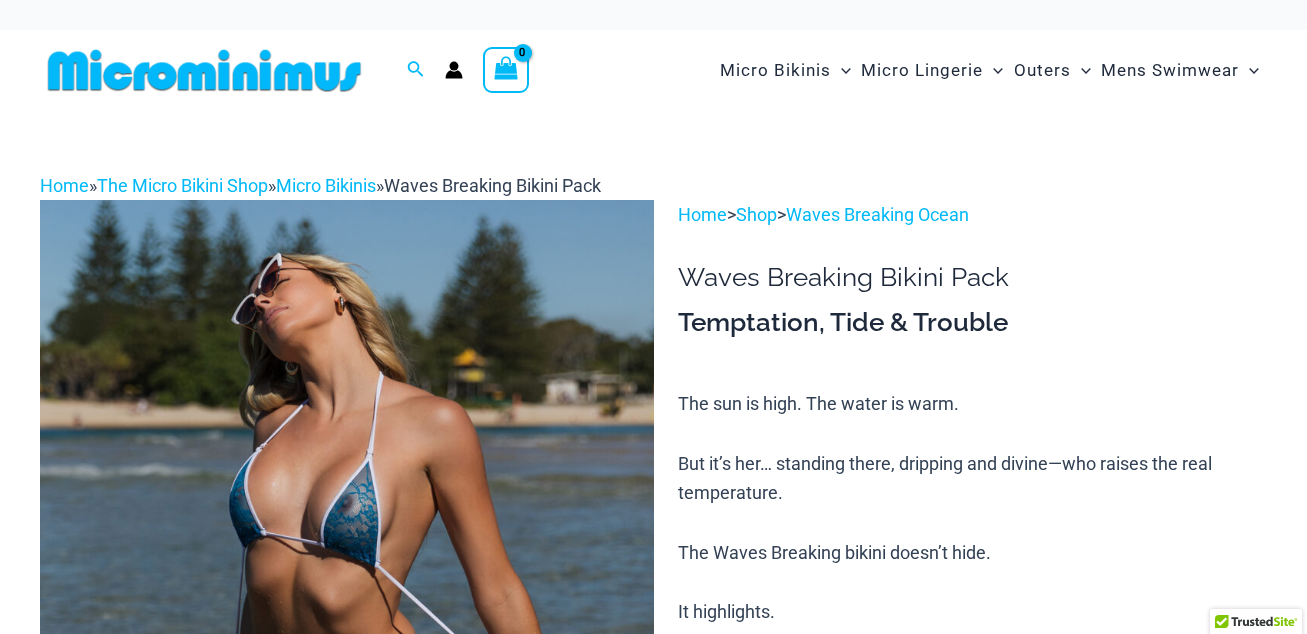 scroll, scrollTop: 0, scrollLeft: 0, axis: both 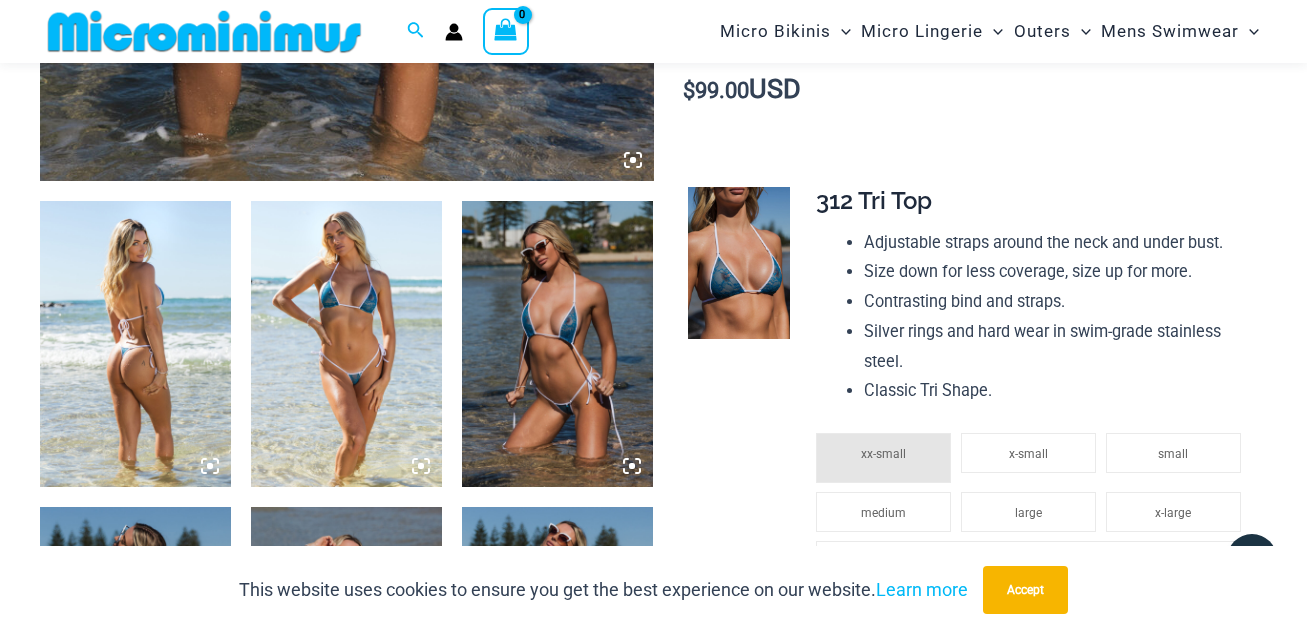 click at bounding box center [346, 344] 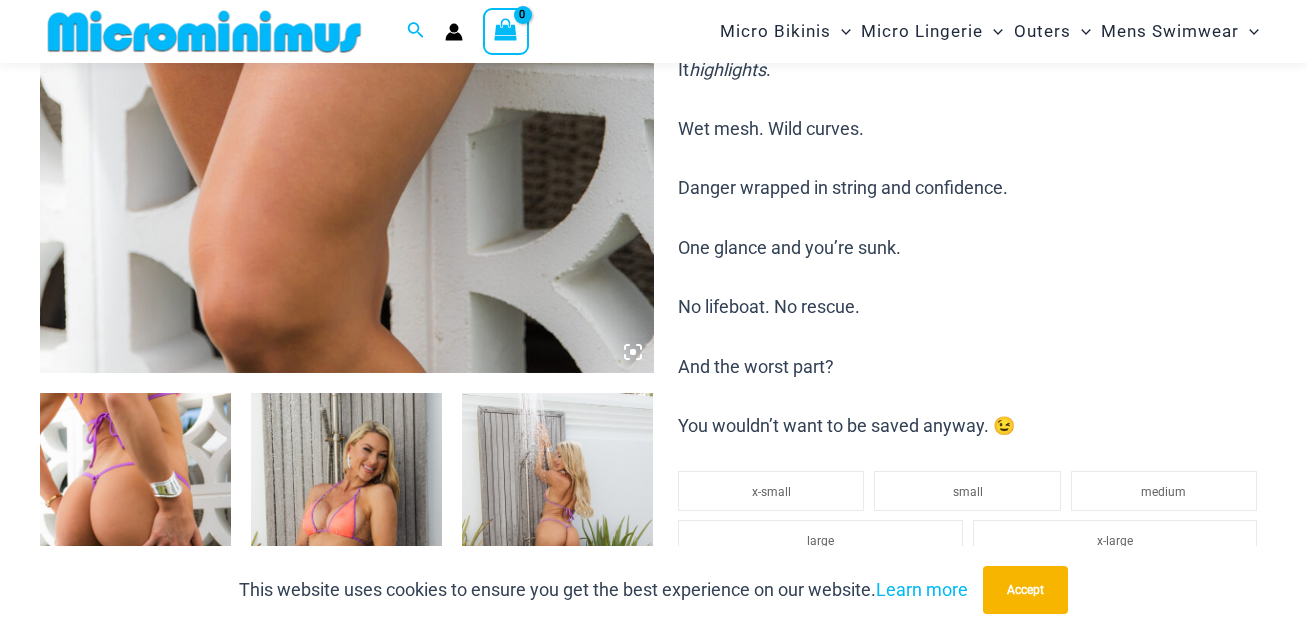 scroll, scrollTop: 799, scrollLeft: 0, axis: vertical 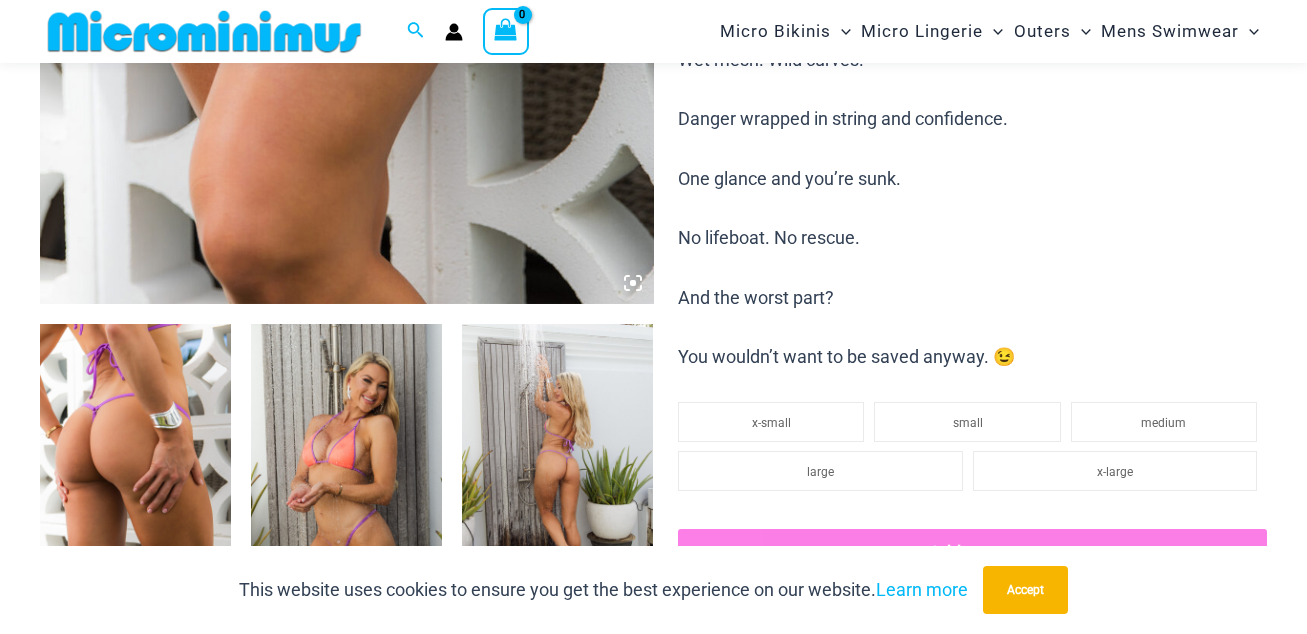 click at bounding box center (135, 467) 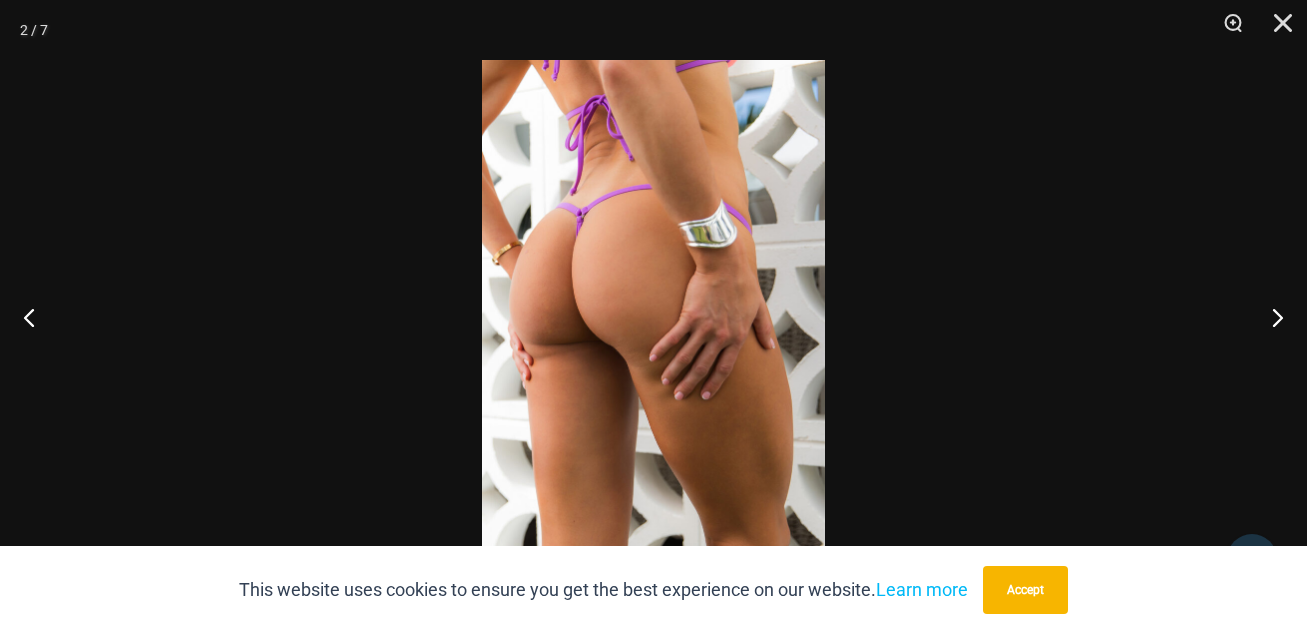 click at bounding box center [653, 317] 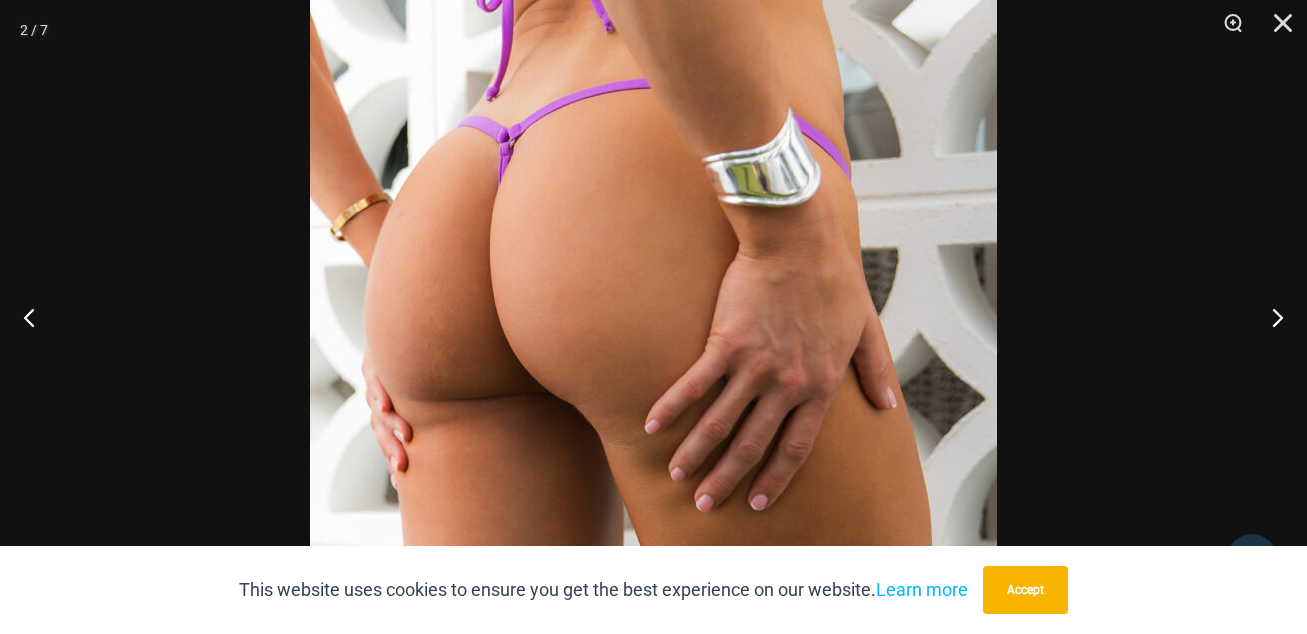 click at bounding box center [653, 345] 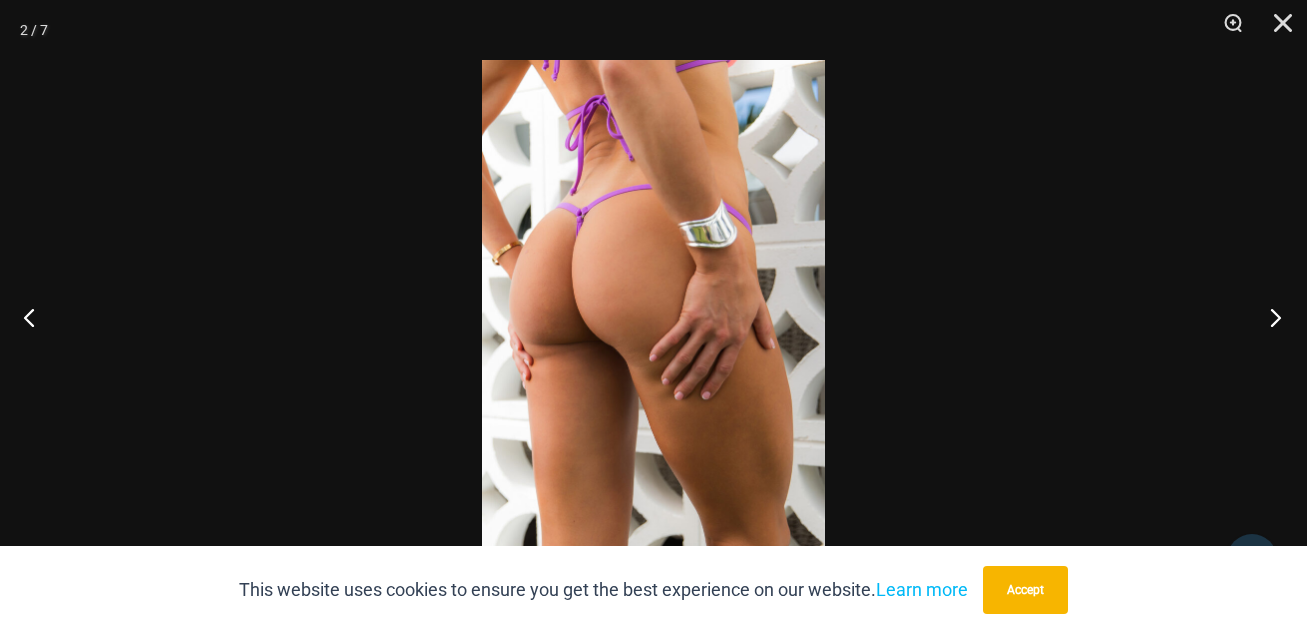 click at bounding box center [1269, 317] 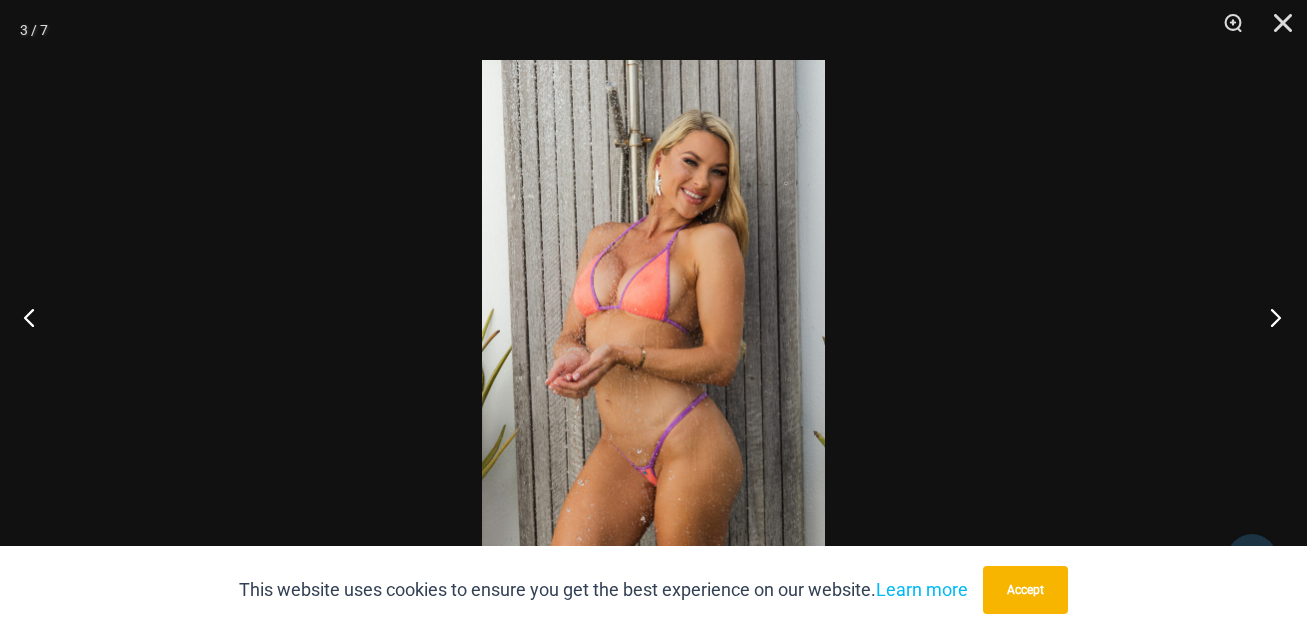 click at bounding box center [1269, 317] 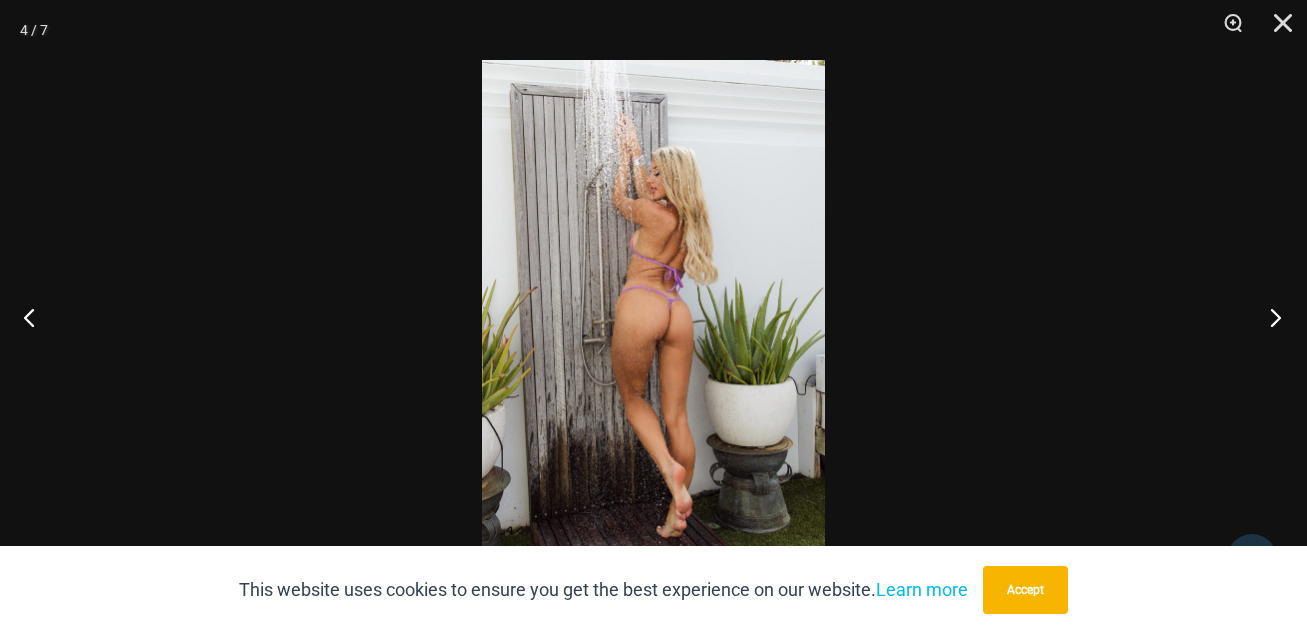 click at bounding box center [1269, 317] 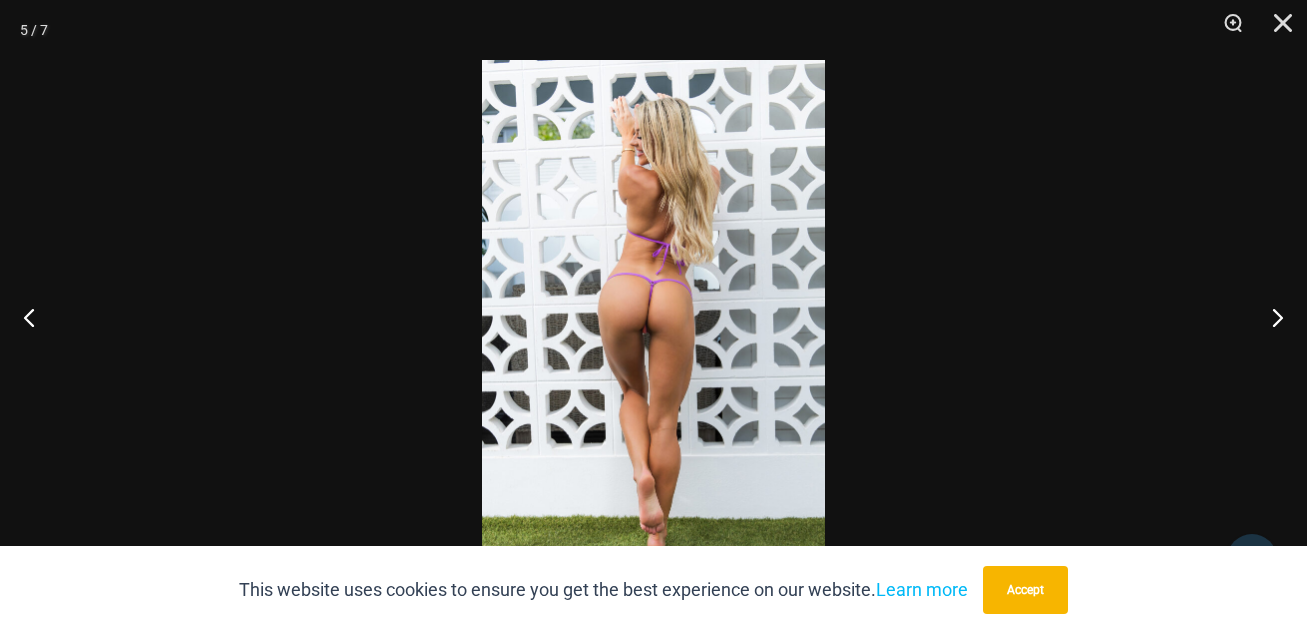 click at bounding box center [653, 317] 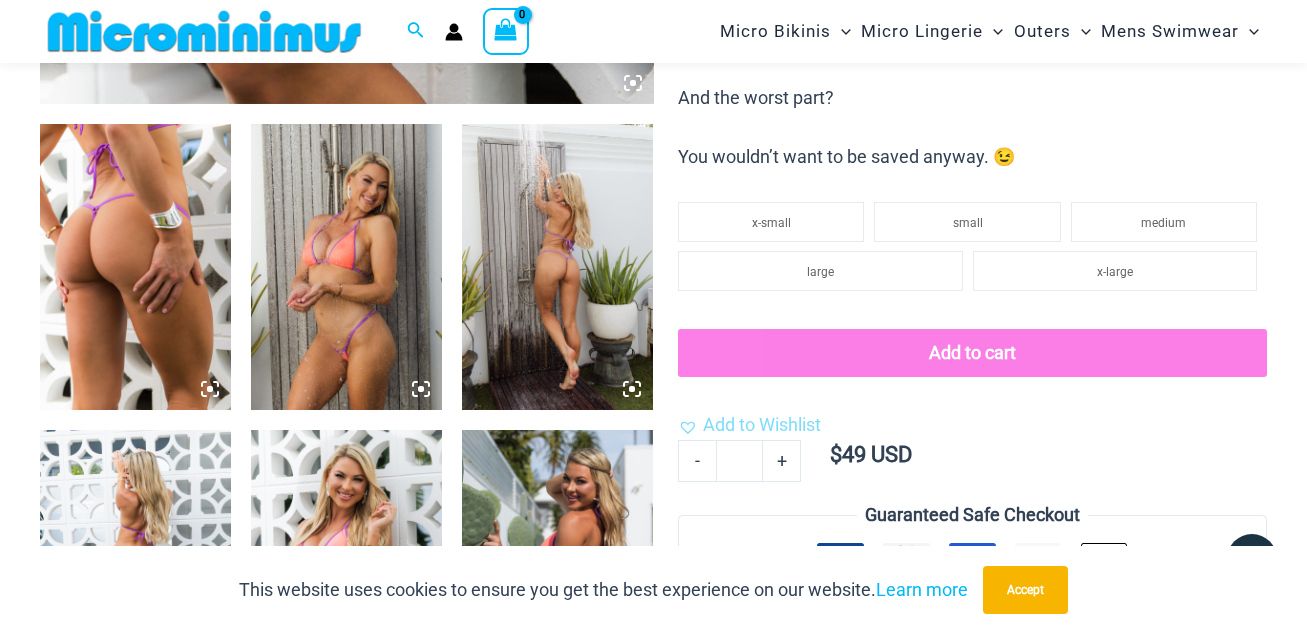 scroll, scrollTop: 1445, scrollLeft: 0, axis: vertical 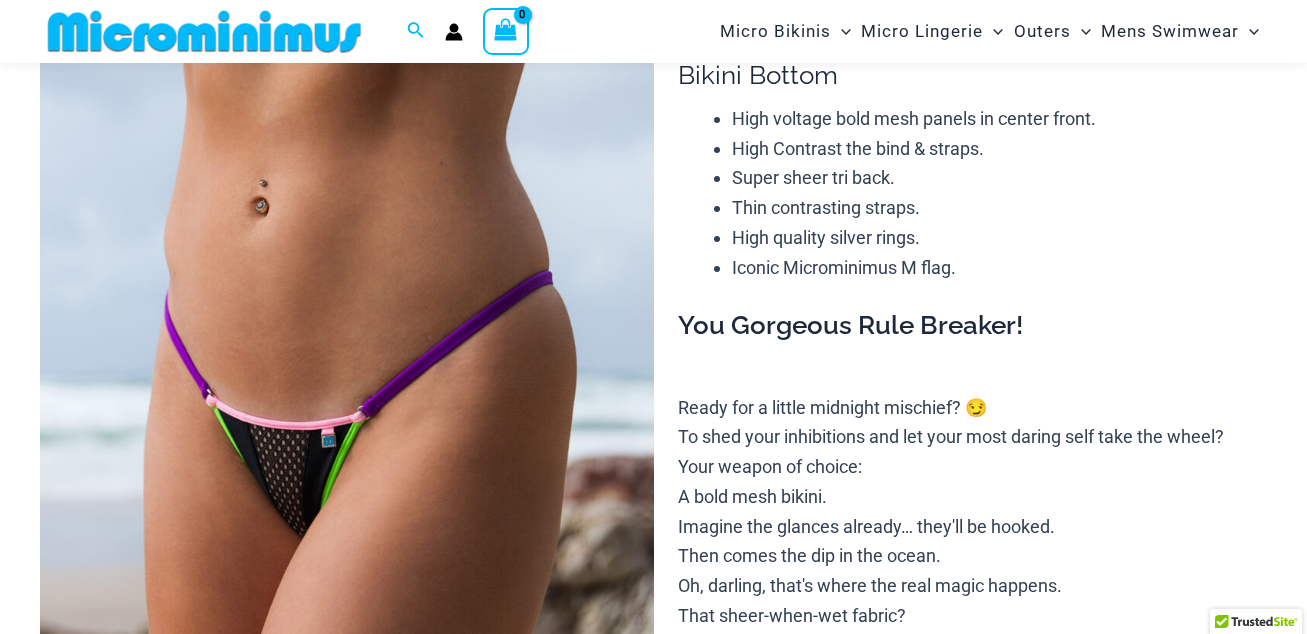 click at bounding box center [347, 427] 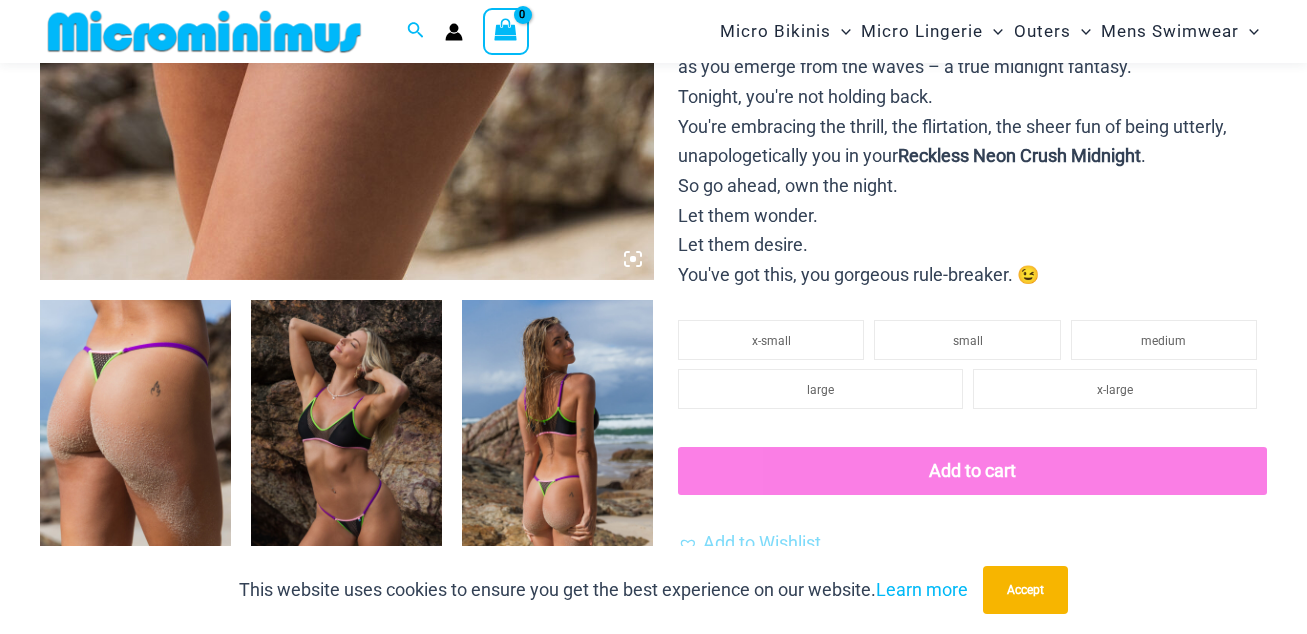 scroll, scrollTop: 918, scrollLeft: 0, axis: vertical 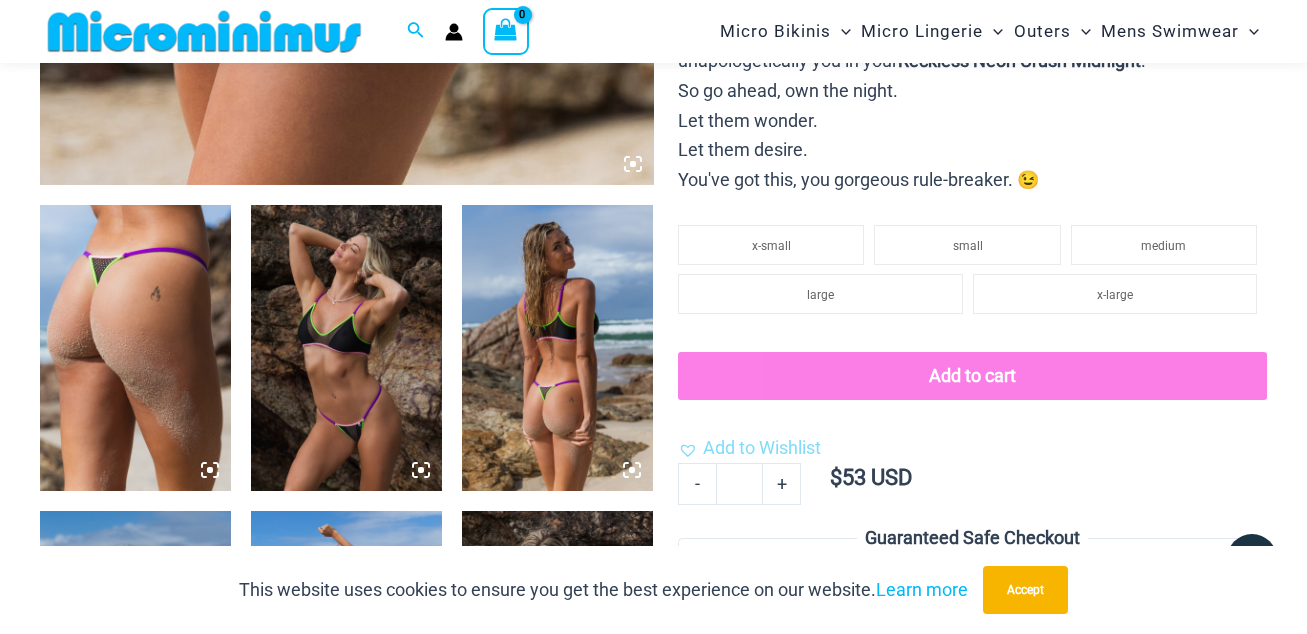 click at bounding box center (135, 348) 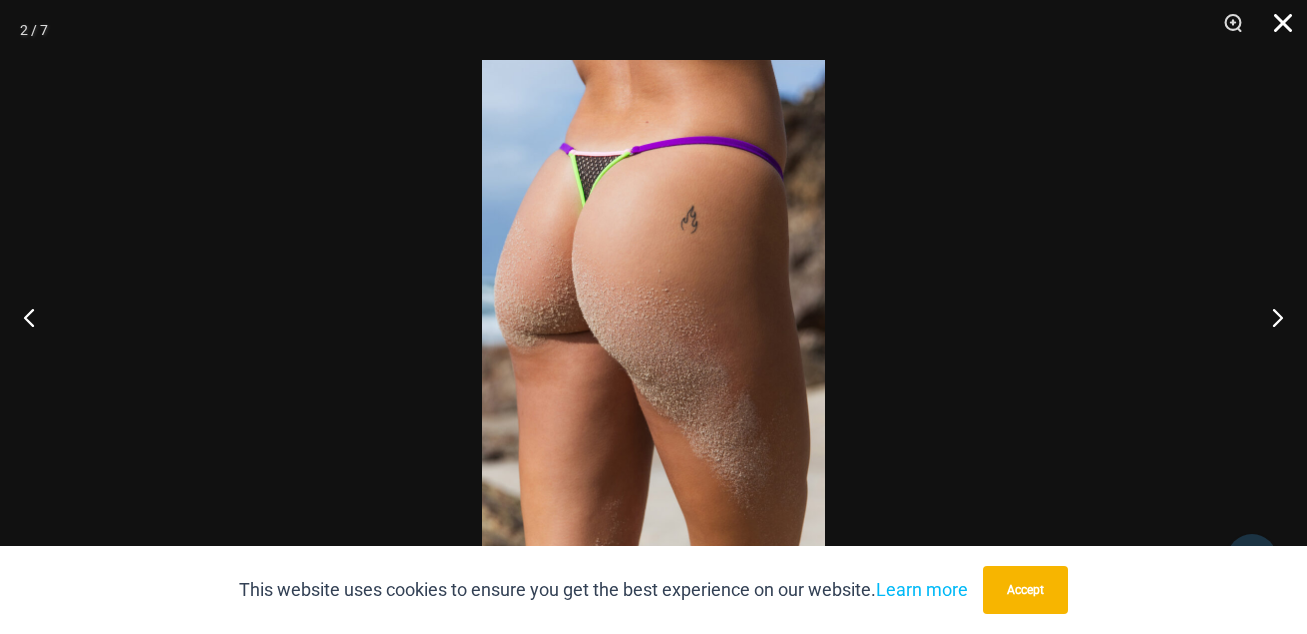 click at bounding box center (1276, 30) 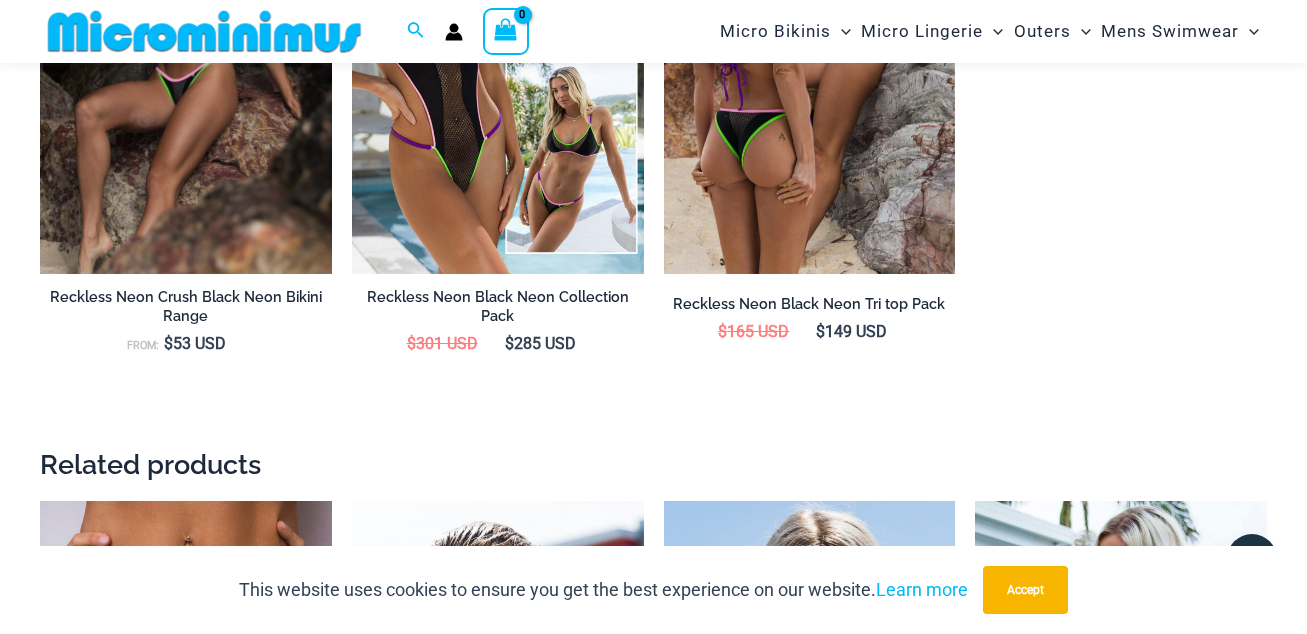 scroll, scrollTop: 2483, scrollLeft: 0, axis: vertical 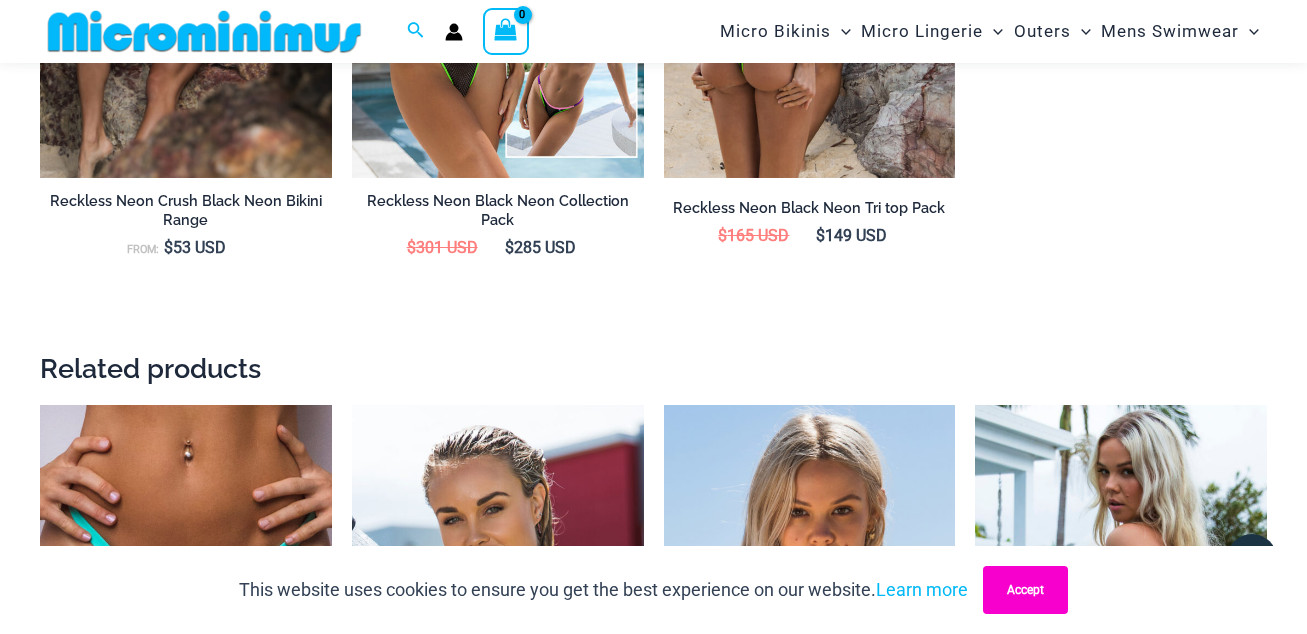 click on "Accept" at bounding box center (1025, 590) 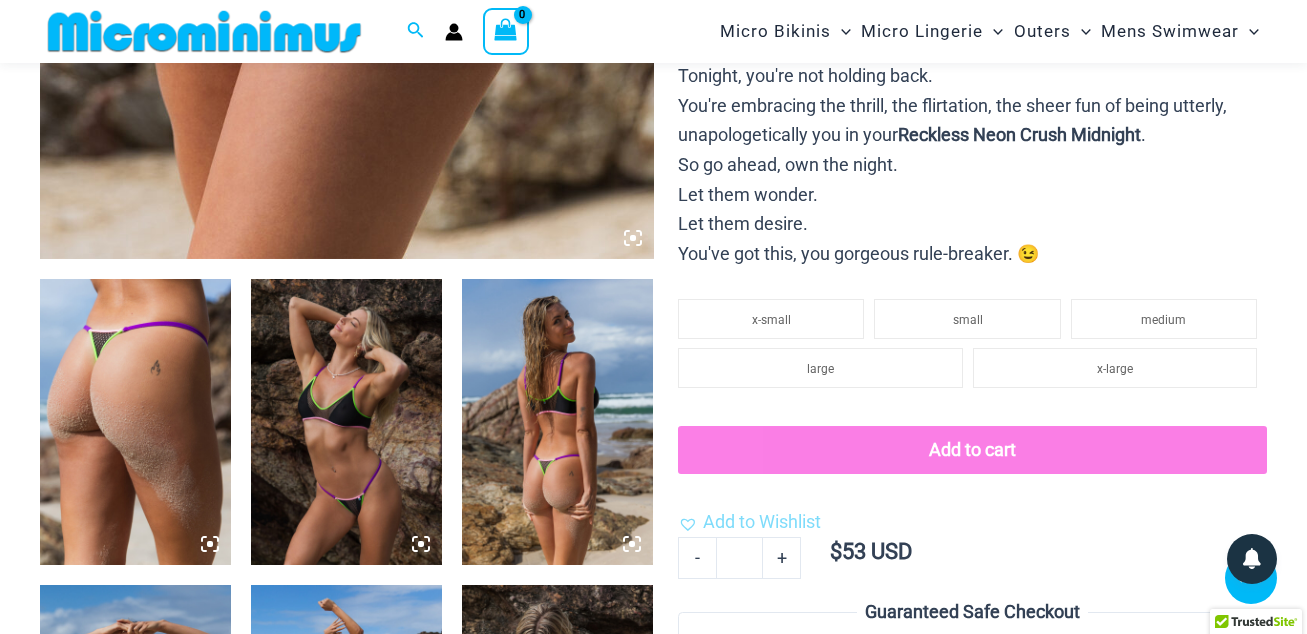 scroll, scrollTop: 0, scrollLeft: 0, axis: both 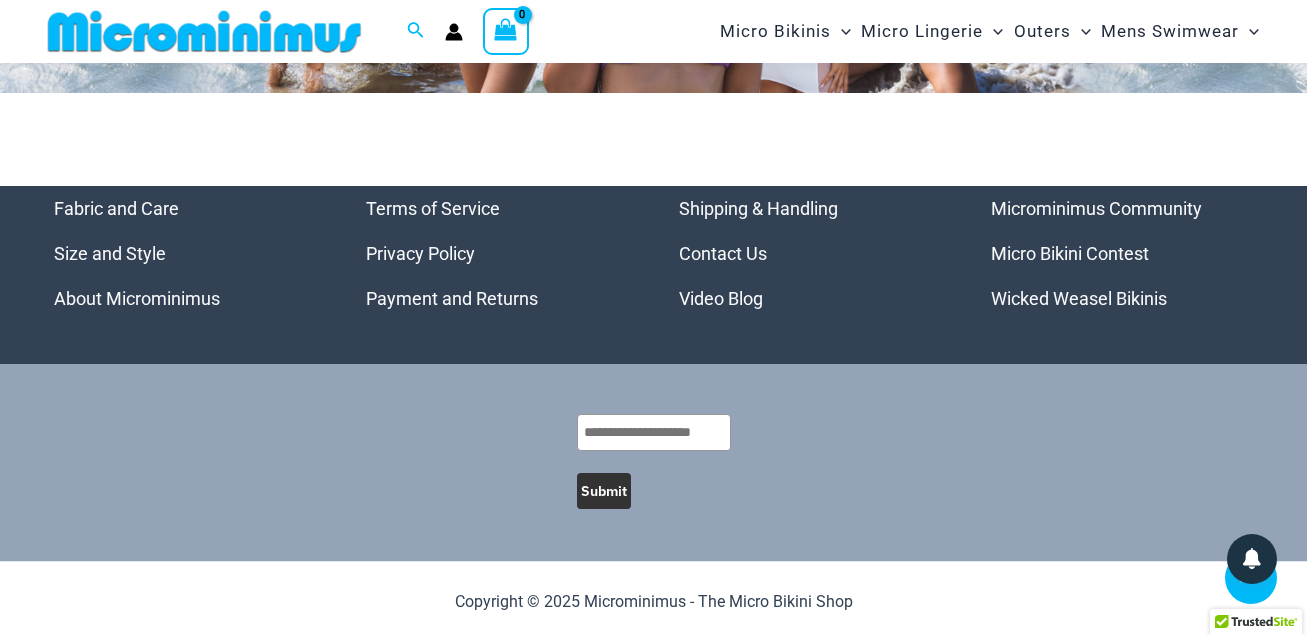 click on "Contact Us" at bounding box center (723, 253) 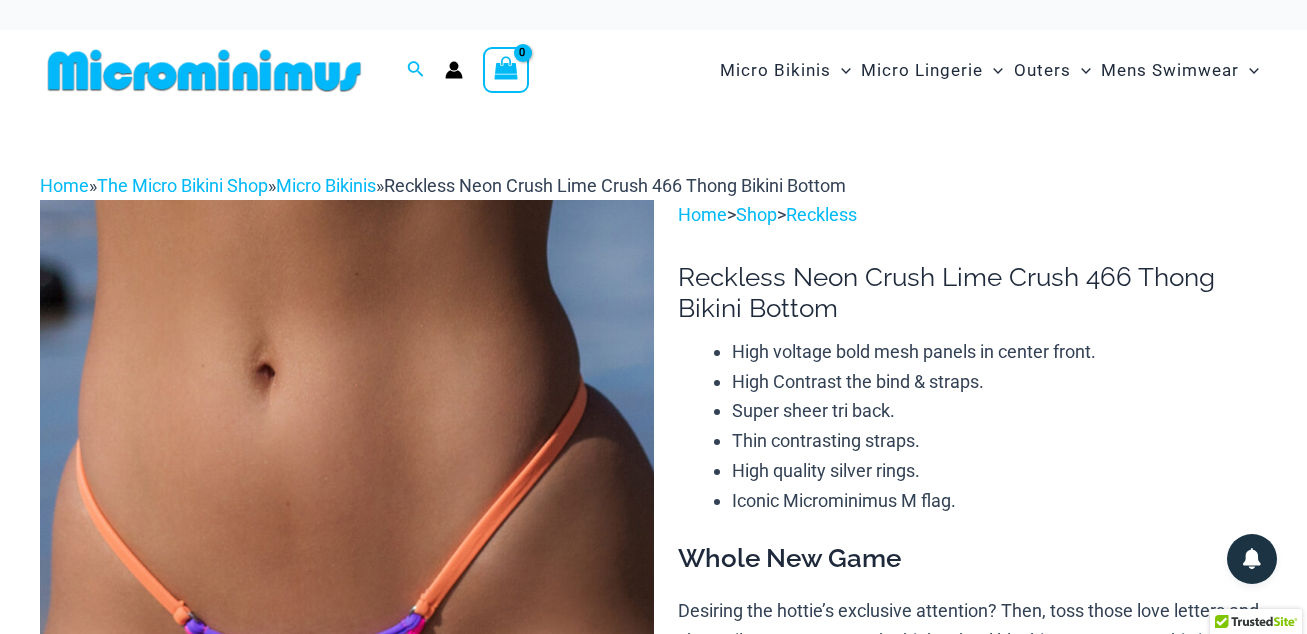 scroll, scrollTop: 0, scrollLeft: 0, axis: both 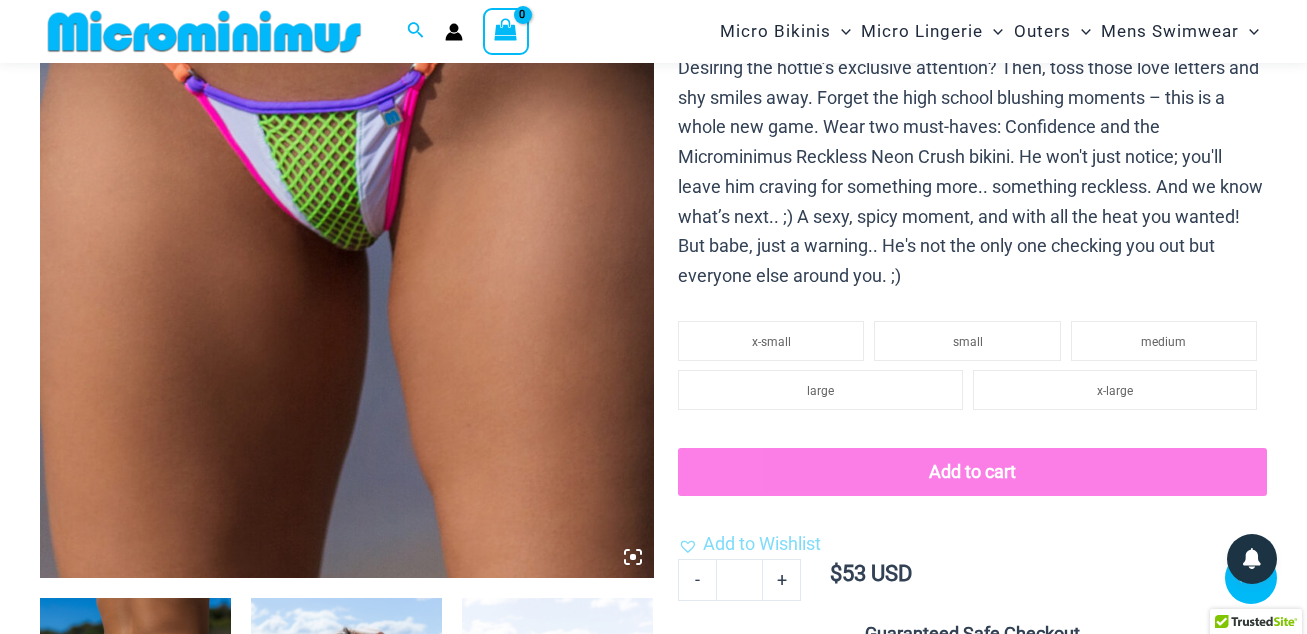 click at bounding box center [347, 117] 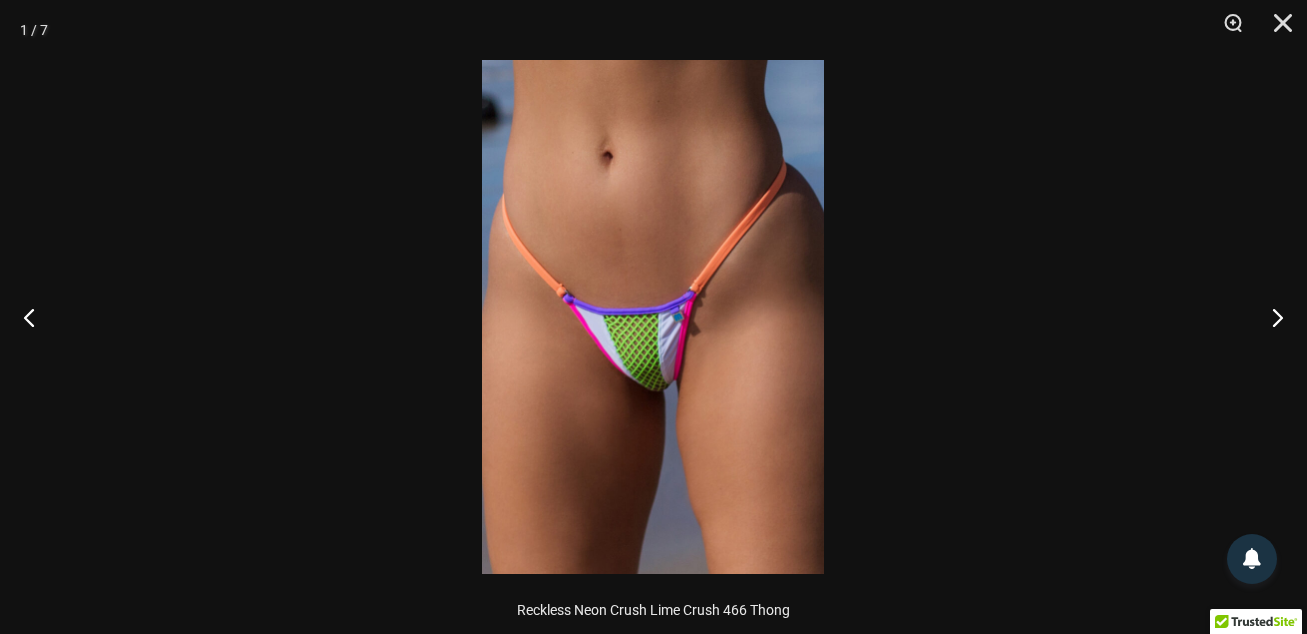 click at bounding box center [653, 317] 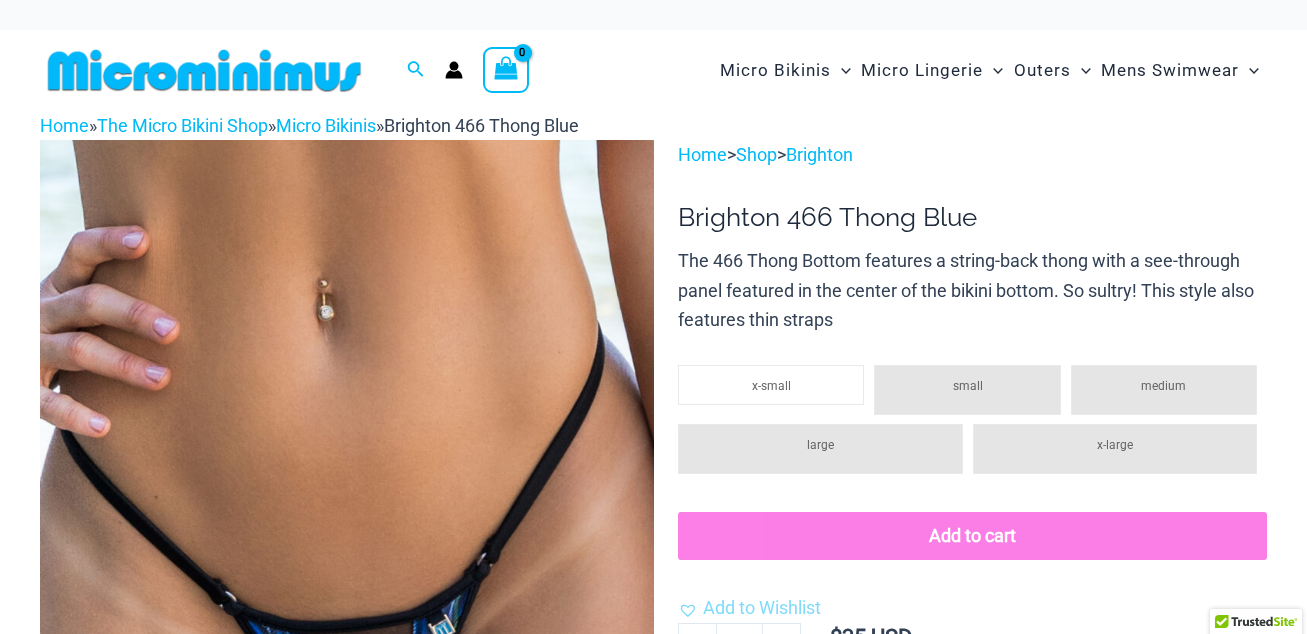 scroll, scrollTop: 0, scrollLeft: 0, axis: both 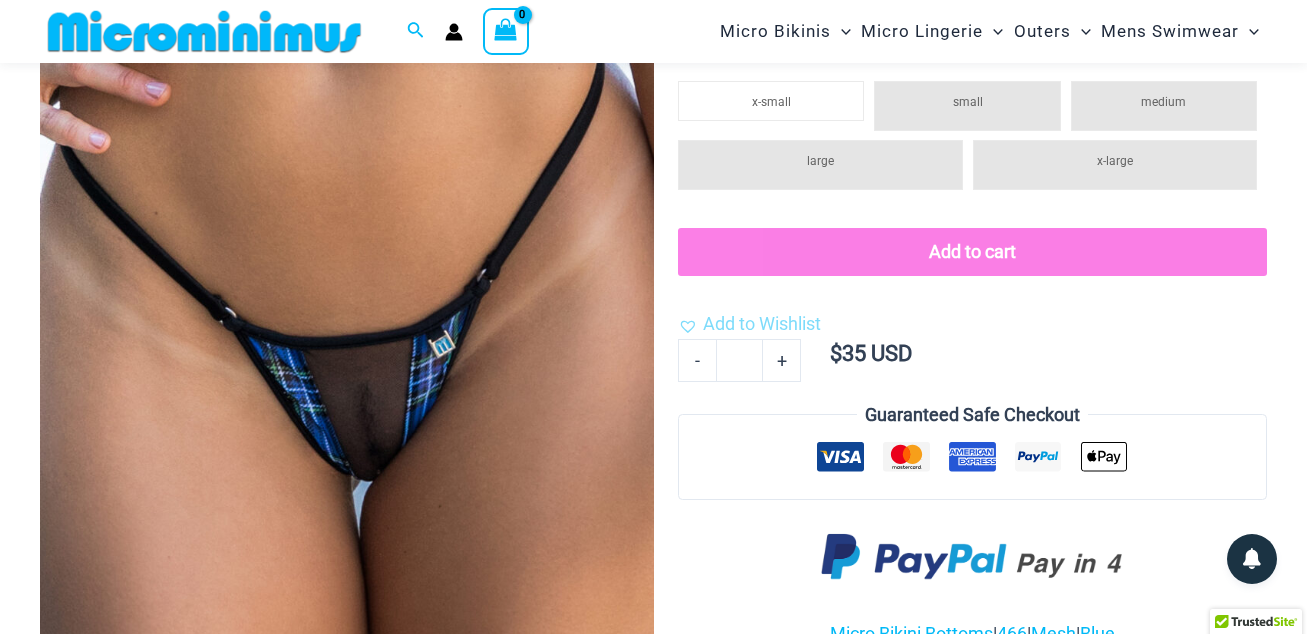 click at bounding box center (347, 316) 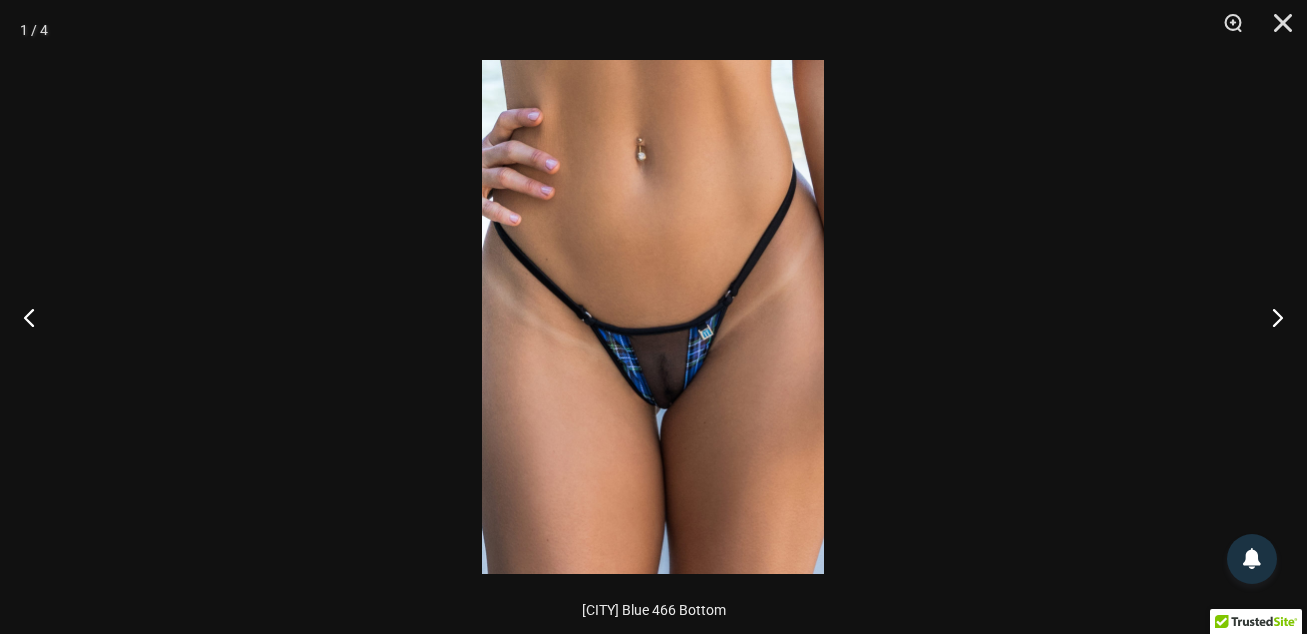 click at bounding box center (653, 317) 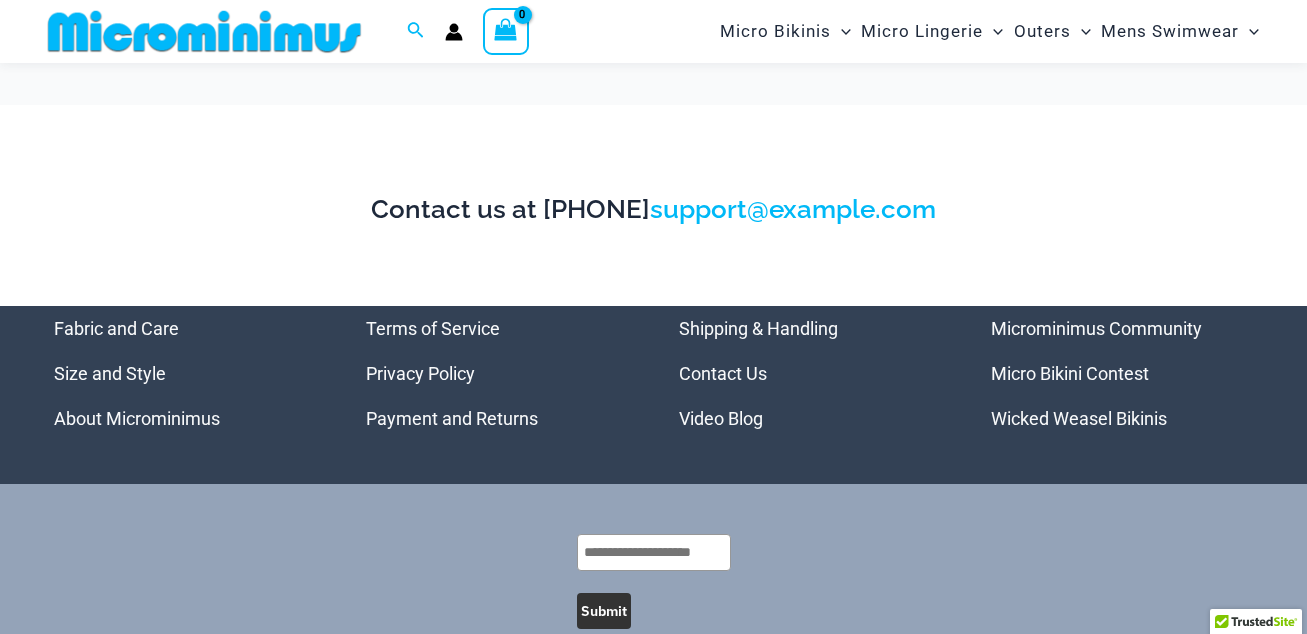 scroll, scrollTop: 116, scrollLeft: 0, axis: vertical 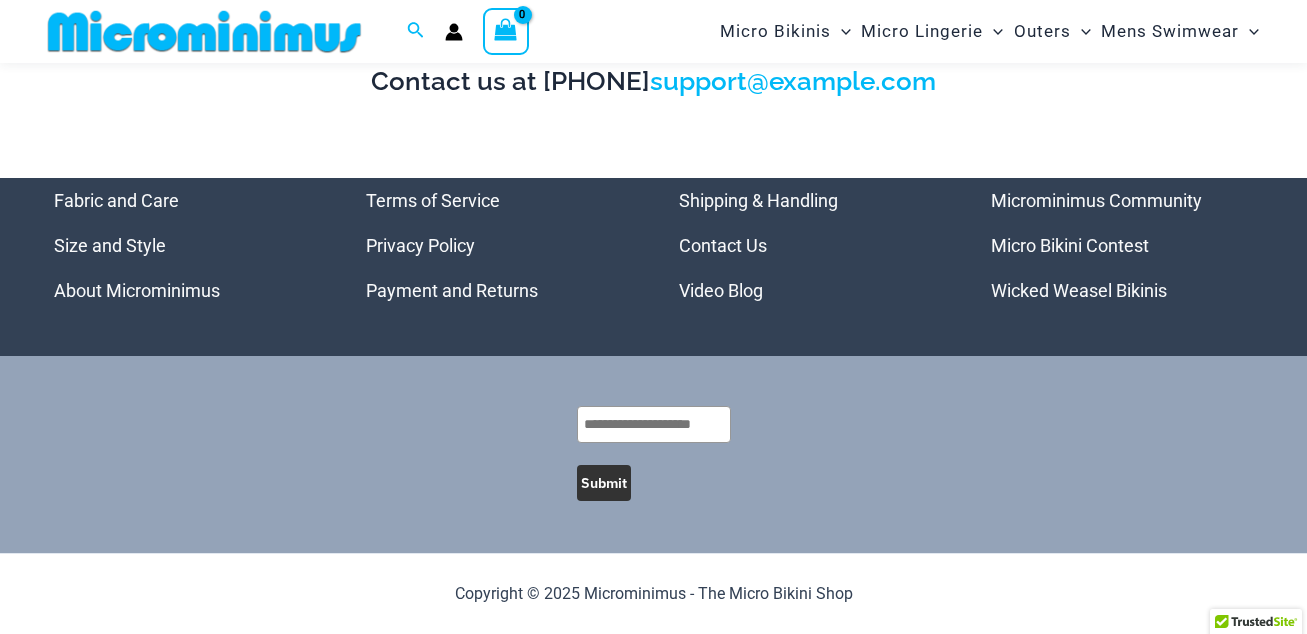 click on "Shipping & Handling" at bounding box center (758, 200) 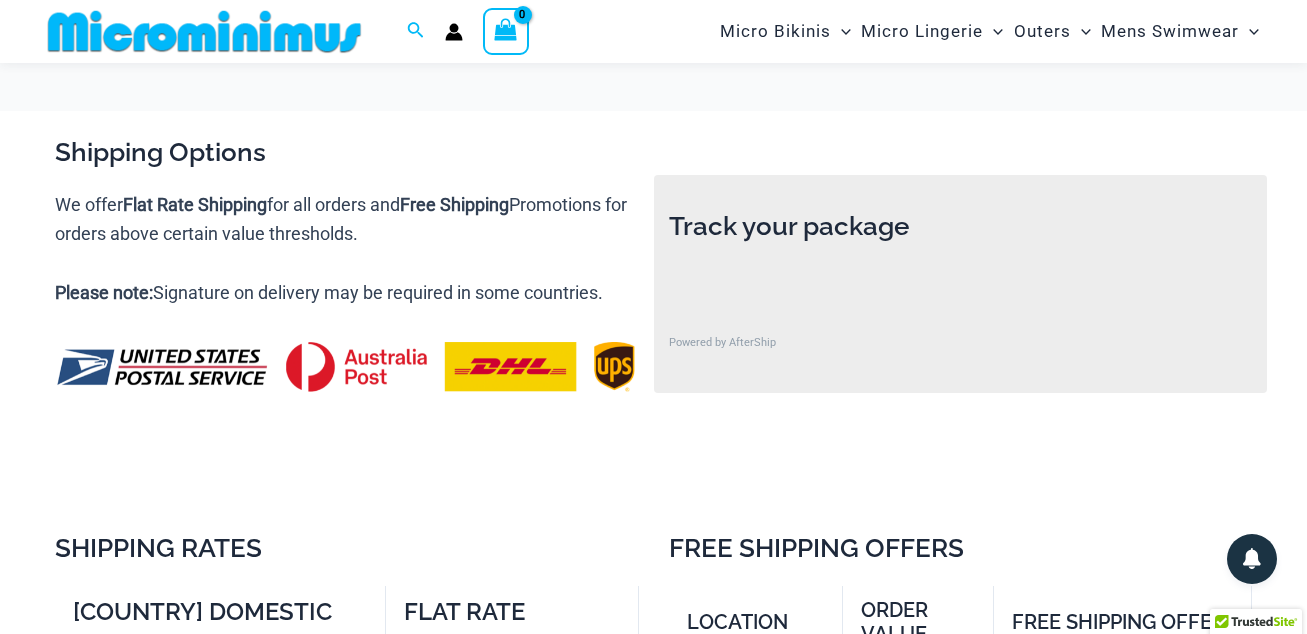 scroll, scrollTop: 49, scrollLeft: 0, axis: vertical 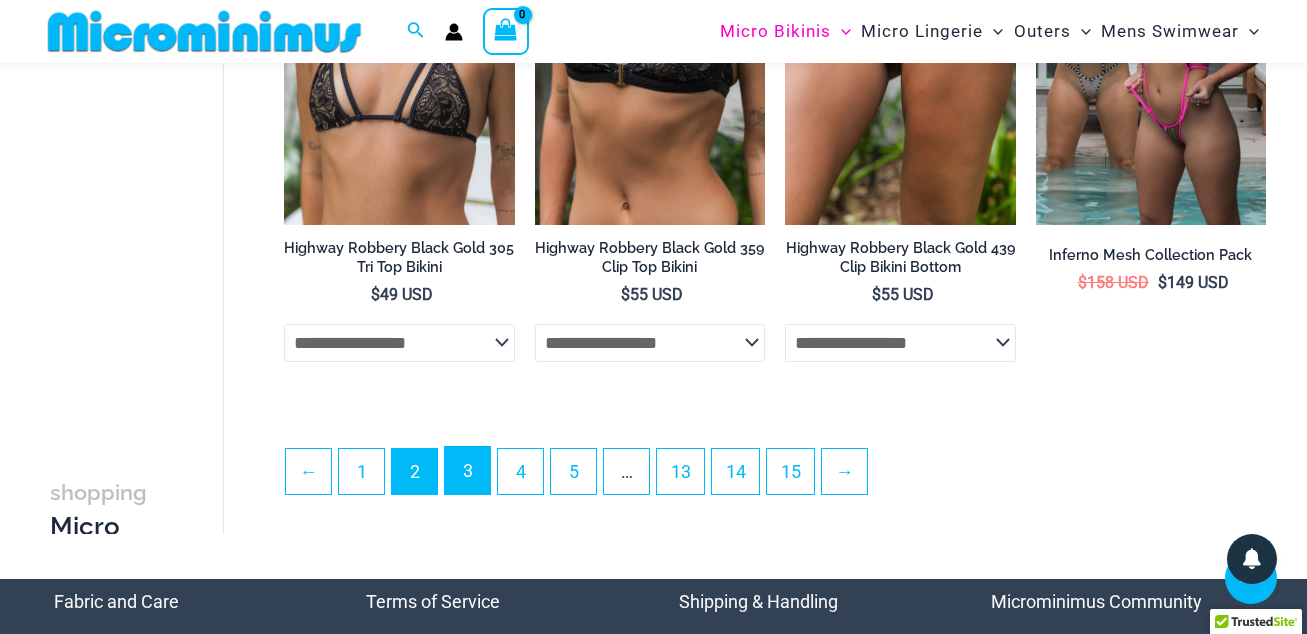 click on "3" at bounding box center [467, 470] 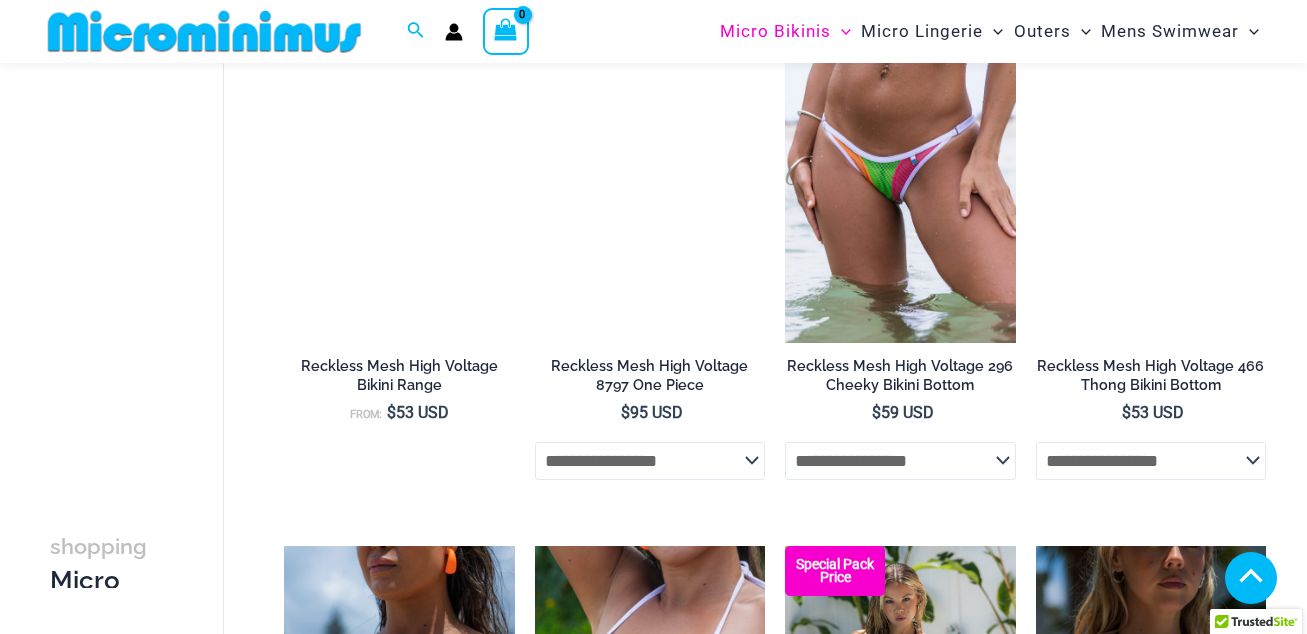 scroll, scrollTop: 3592, scrollLeft: 0, axis: vertical 